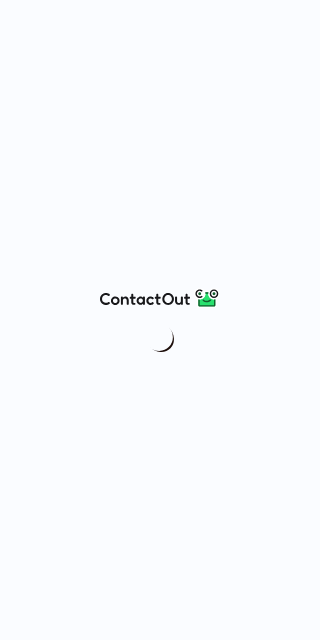 scroll, scrollTop: 0, scrollLeft: 0, axis: both 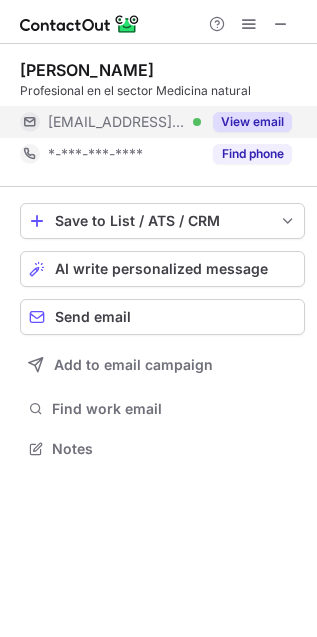 click on "View email" at bounding box center (252, 122) 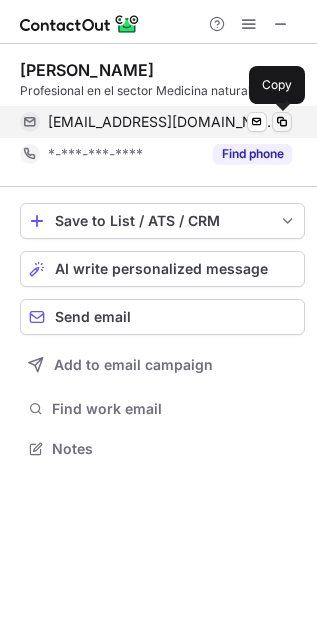 click at bounding box center [282, 122] 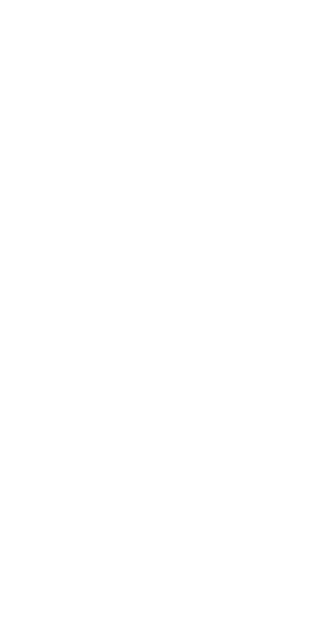 scroll, scrollTop: 0, scrollLeft: 0, axis: both 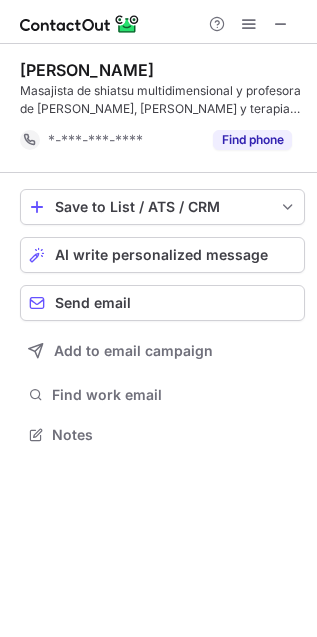 click on "[PERSON_NAME]" at bounding box center (87, 70) 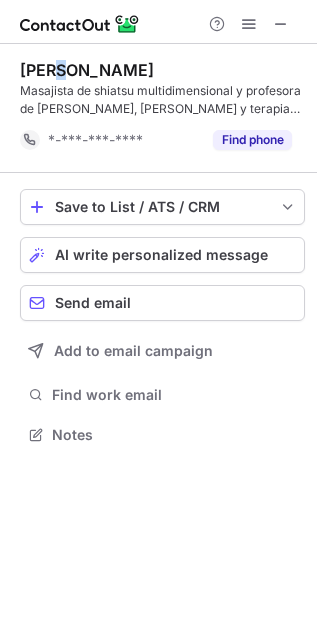 click on "Sybille Karsch" at bounding box center (87, 70) 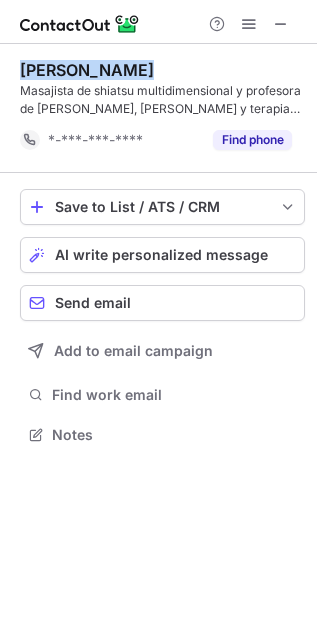 click on "Sybille Karsch" at bounding box center (87, 70) 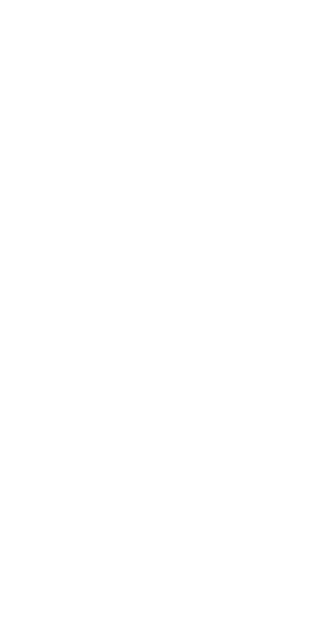 scroll, scrollTop: 0, scrollLeft: 0, axis: both 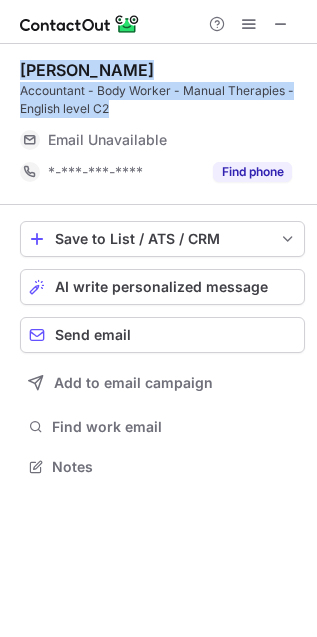 drag, startPoint x: 127, startPoint y: 101, endPoint x: 23, endPoint y: 65, distance: 110.054535 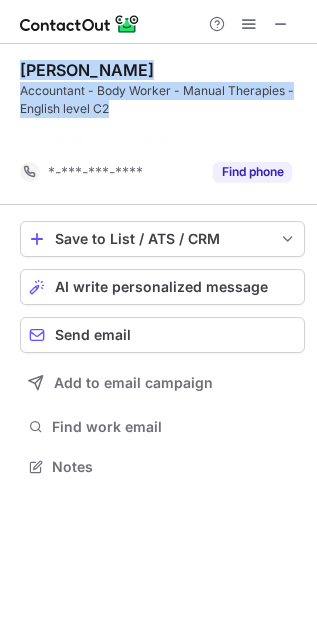 scroll, scrollTop: 421, scrollLeft: 317, axis: both 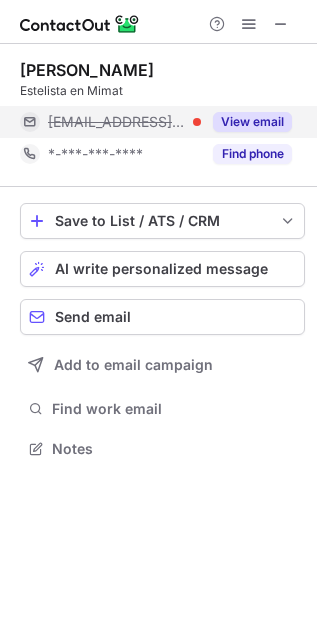 click on "View email" at bounding box center [252, 122] 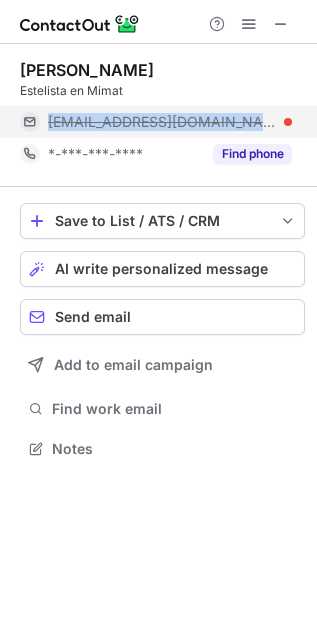 drag, startPoint x: 45, startPoint y: 113, endPoint x: 247, endPoint y: 117, distance: 202.0396 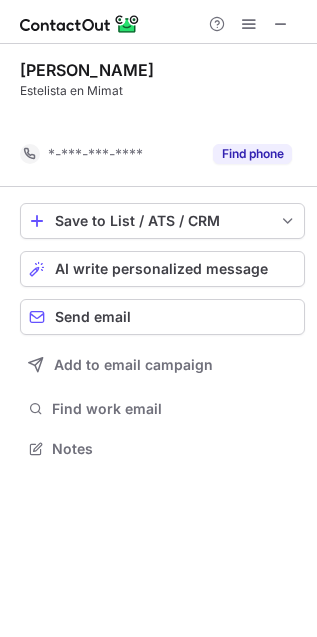 scroll, scrollTop: 402, scrollLeft: 317, axis: both 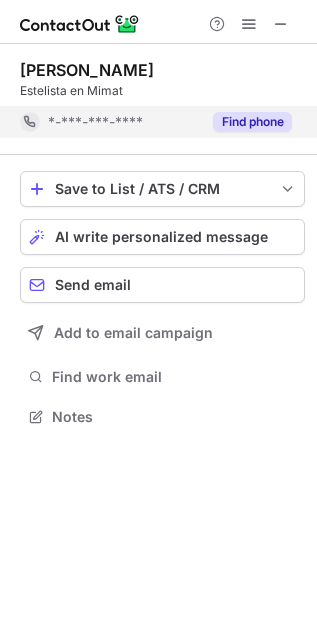 click on "Find phone" at bounding box center [252, 122] 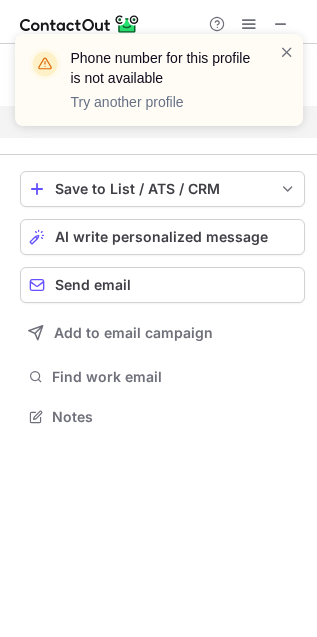 scroll, scrollTop: 371, scrollLeft: 317, axis: both 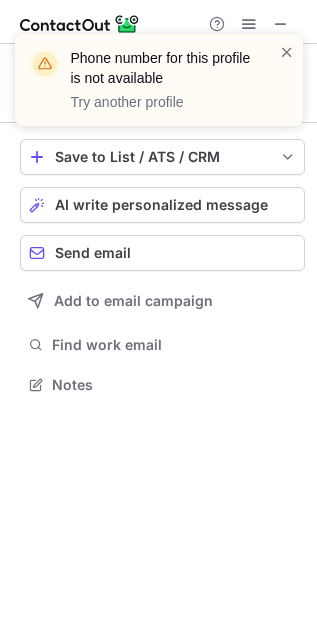 click on "Phone number for this profile is not available Try another profile" at bounding box center (159, 80) 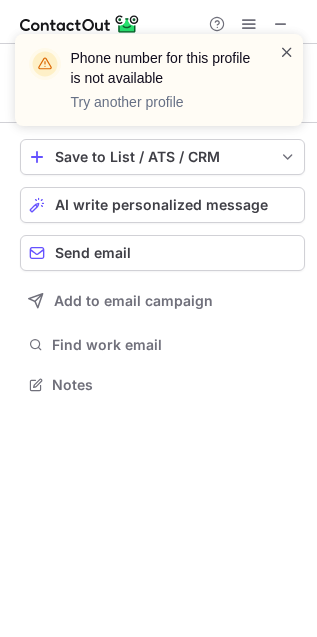 click at bounding box center (287, 52) 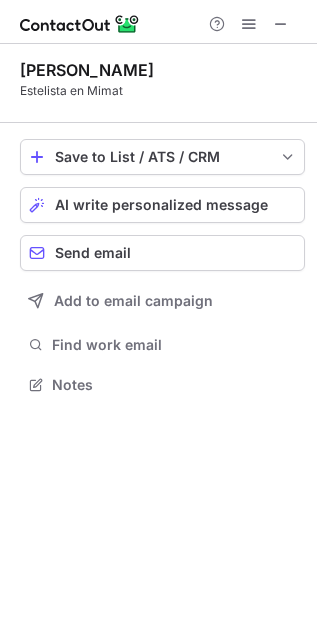click on "Phone number for this profile is not available Try another profile" at bounding box center [159, 34] 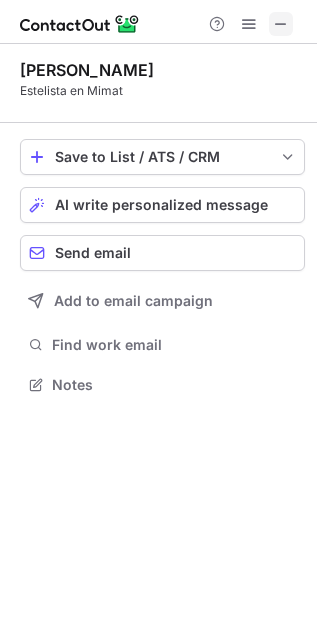 click at bounding box center [281, 24] 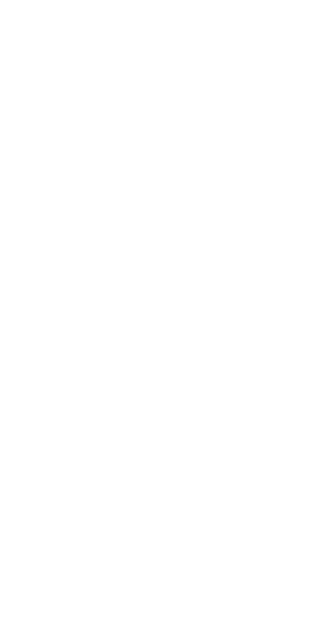 scroll, scrollTop: 0, scrollLeft: 0, axis: both 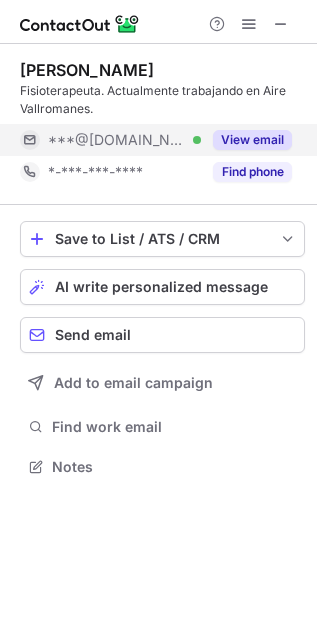 click on "View email" at bounding box center (252, 140) 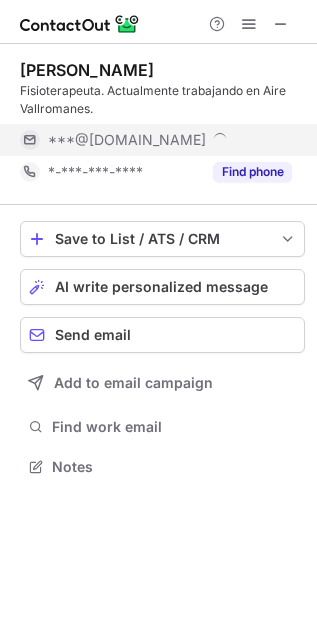 scroll, scrollTop: 442, scrollLeft: 317, axis: both 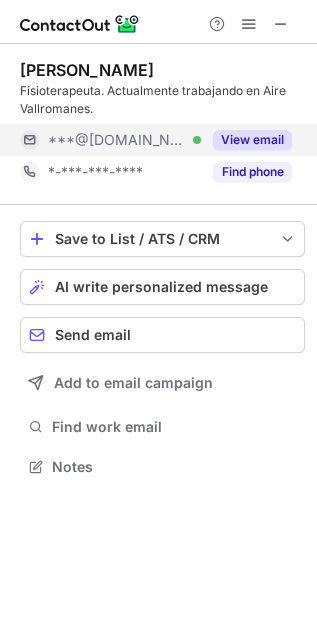 click on "View email" at bounding box center [252, 140] 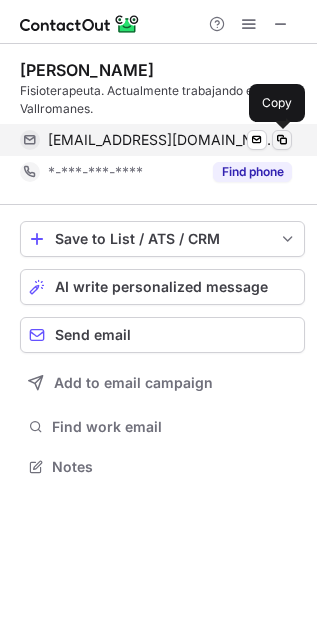 click at bounding box center (282, 140) 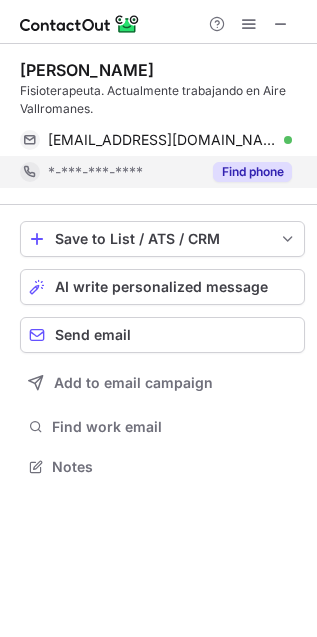 click on "Find phone" at bounding box center [252, 172] 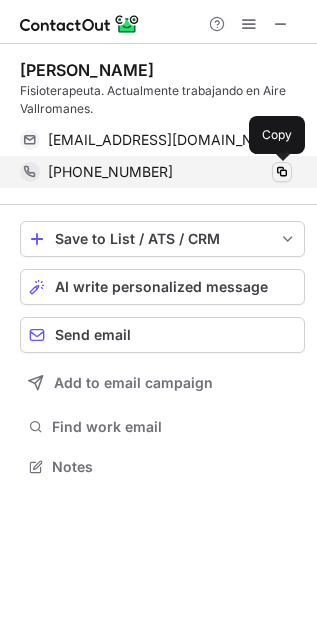 click at bounding box center (282, 172) 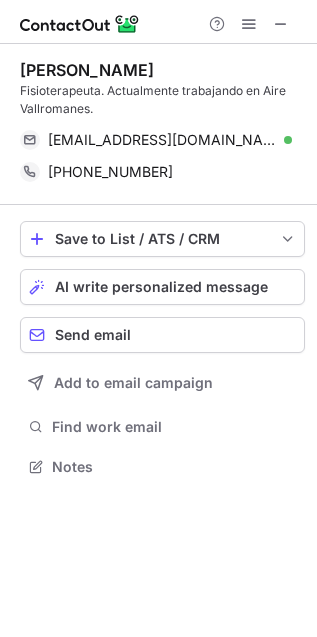 scroll, scrollTop: 452, scrollLeft: 317, axis: both 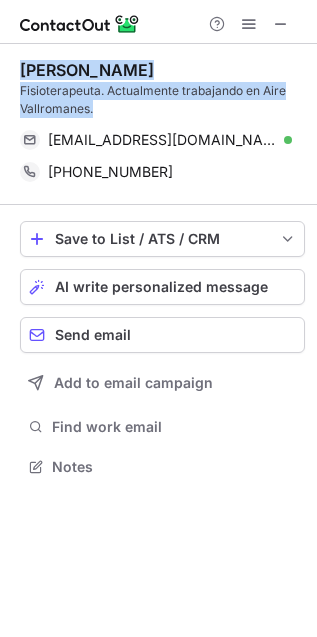drag, startPoint x: 100, startPoint y: 109, endPoint x: 17, endPoint y: 74, distance: 90.07774 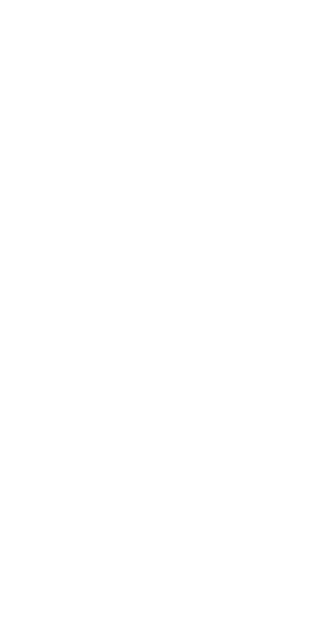 scroll, scrollTop: 0, scrollLeft: 0, axis: both 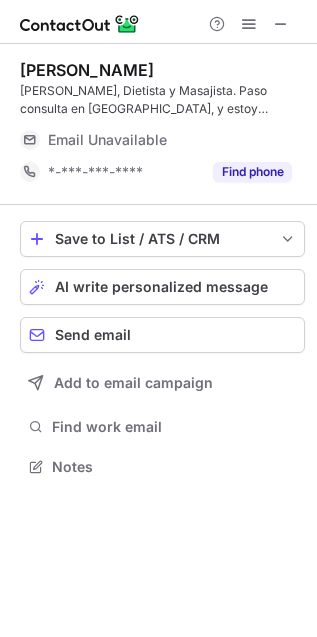 click on "Antonio Bermejo Diaz" at bounding box center [87, 70] 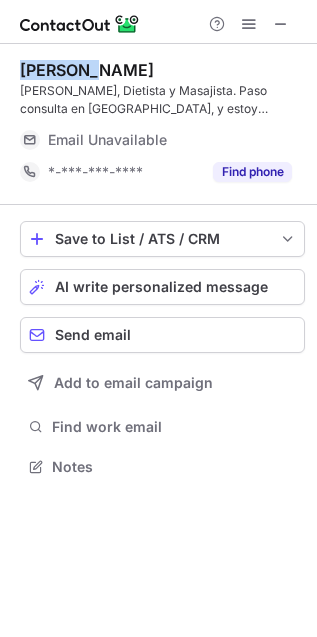 click on "Antonio Bermejo Diaz" at bounding box center [87, 70] 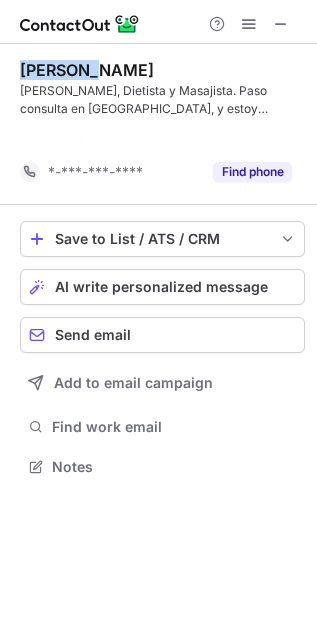 scroll, scrollTop: 421, scrollLeft: 317, axis: both 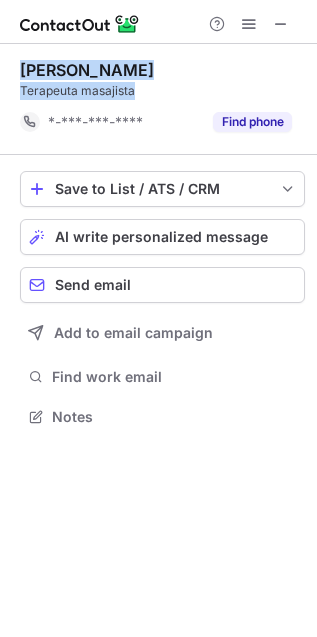 drag, startPoint x: 172, startPoint y: 82, endPoint x: 29, endPoint y: 69, distance: 143.58969 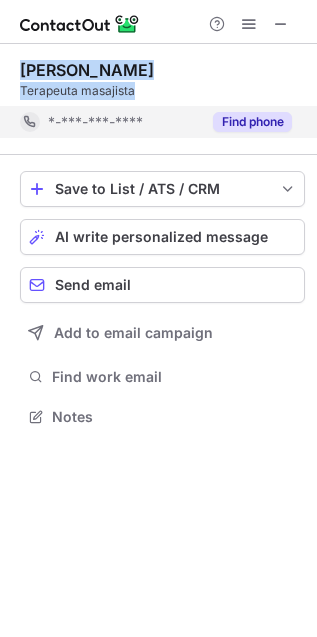 click on "Find phone" at bounding box center [252, 122] 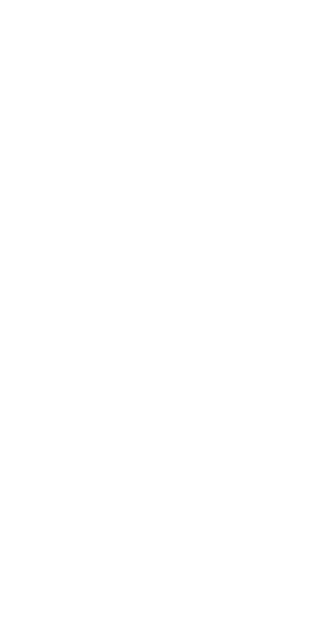 scroll, scrollTop: 0, scrollLeft: 0, axis: both 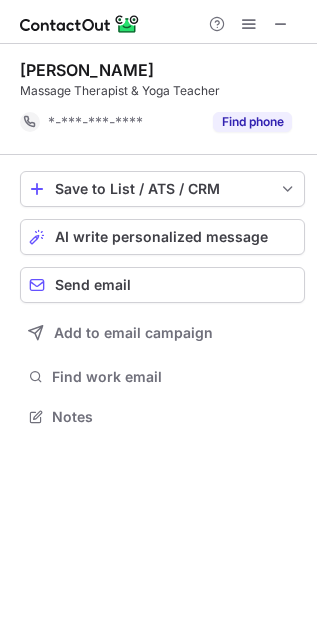 click on "Kate Wrigglesworth" at bounding box center [87, 70] 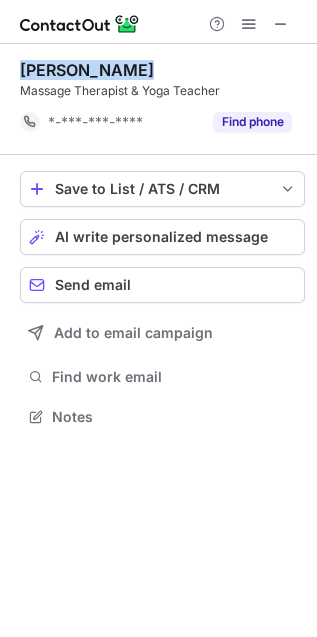 click on "Kate Wrigglesworth" at bounding box center [87, 70] 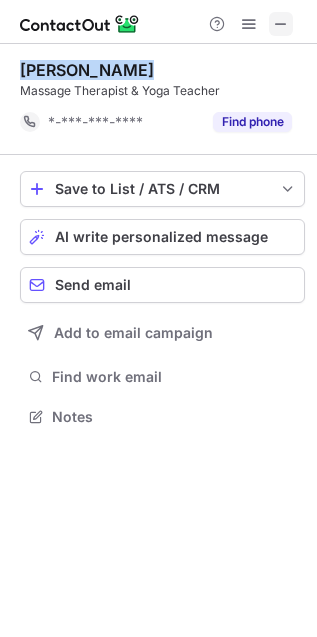click at bounding box center (281, 24) 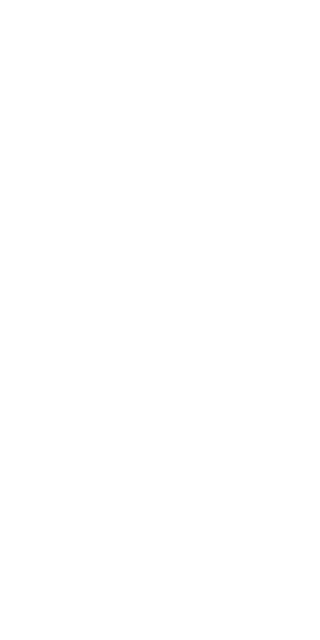 scroll, scrollTop: 0, scrollLeft: 0, axis: both 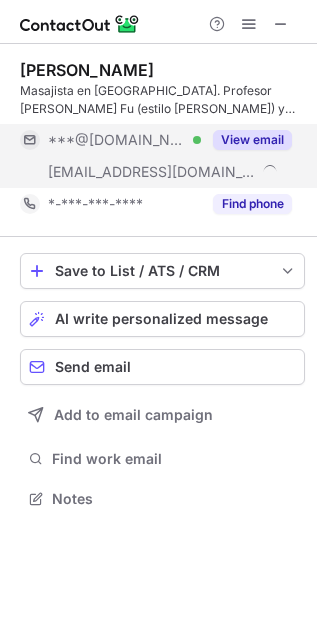 click on "View email" at bounding box center [252, 140] 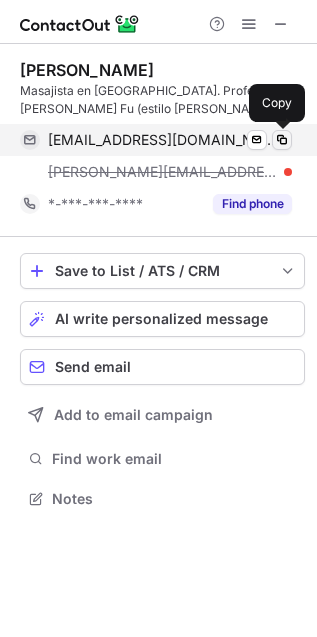 click at bounding box center [282, 140] 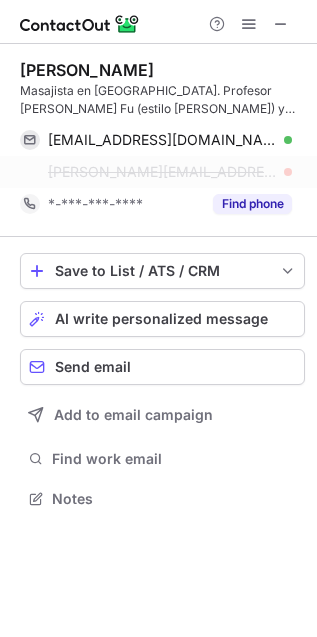click on "guido@hsktenwan.com" at bounding box center [162, 172] 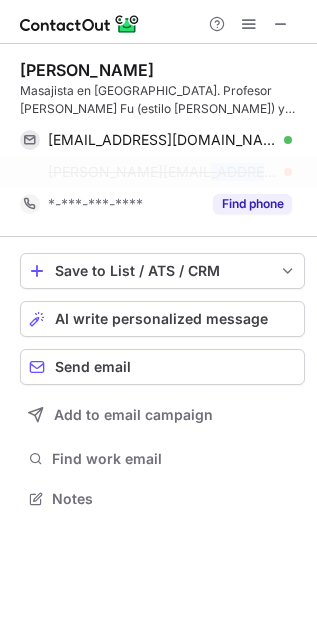 click on "guido@hsktenwan.com" at bounding box center (162, 172) 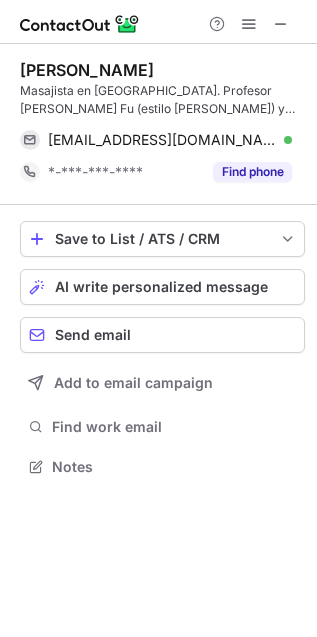 scroll, scrollTop: 452, scrollLeft: 317, axis: both 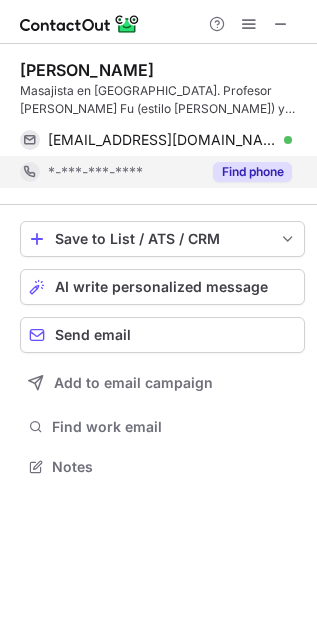 click on "Find phone" at bounding box center [252, 172] 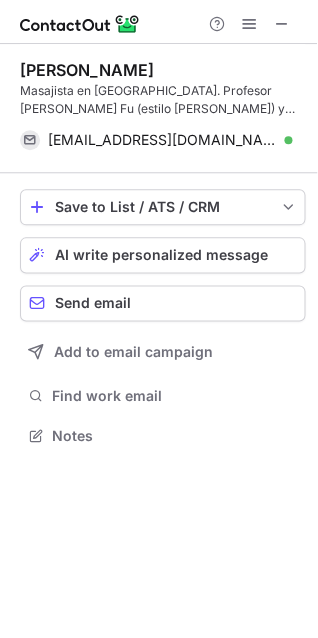 scroll, scrollTop: 421, scrollLeft: 317, axis: both 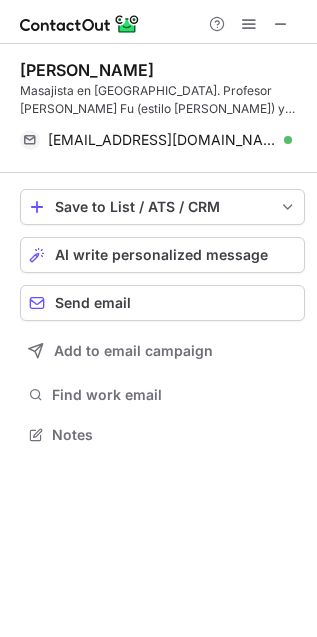 click on "Guido Micheli" at bounding box center (87, 70) 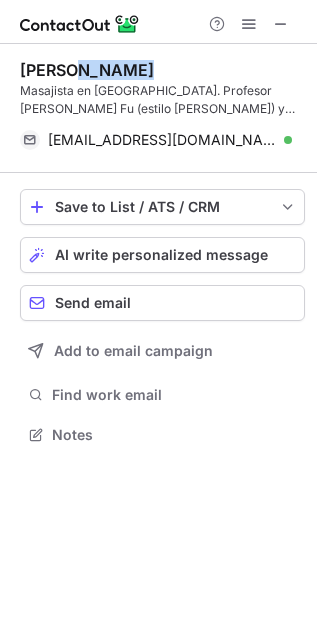 click on "Guido Micheli" at bounding box center (87, 70) 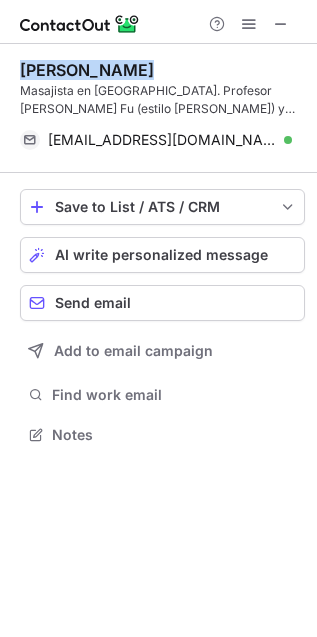click on "Guido Micheli" at bounding box center (87, 70) 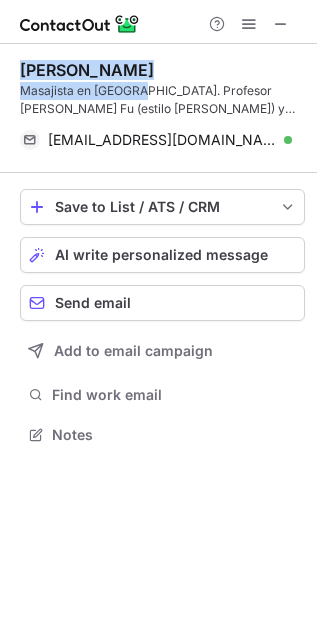 drag, startPoint x: 139, startPoint y: 89, endPoint x: 31, endPoint y: 83, distance: 108.16654 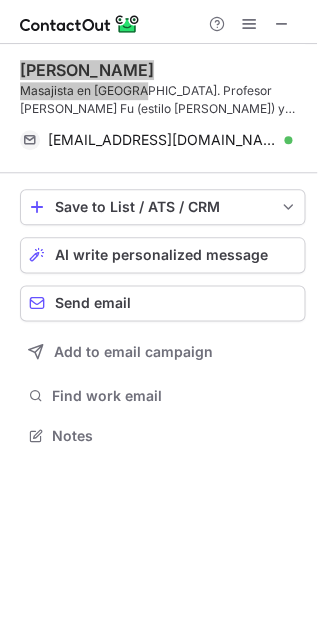 scroll, scrollTop: 10, scrollLeft: 10, axis: both 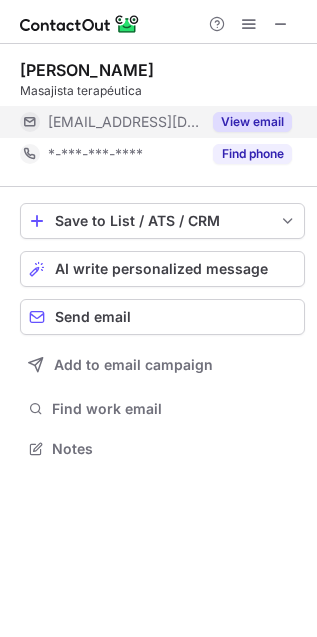 click on "View email" at bounding box center (252, 122) 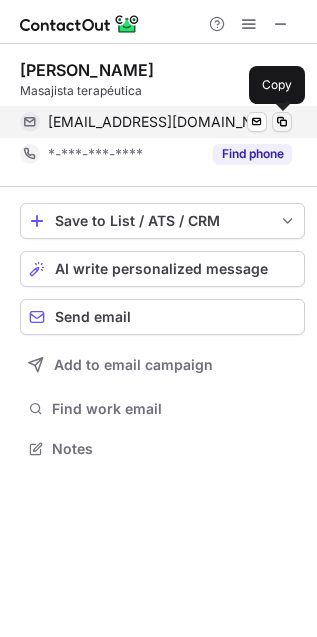 click at bounding box center [282, 122] 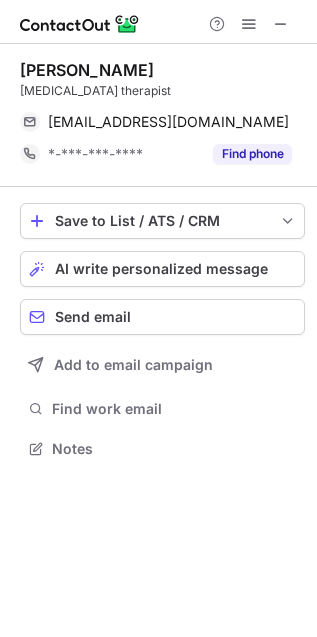 scroll, scrollTop: 435, scrollLeft: 317, axis: both 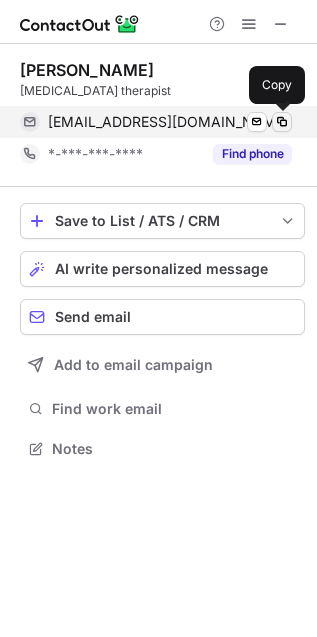 click at bounding box center (282, 122) 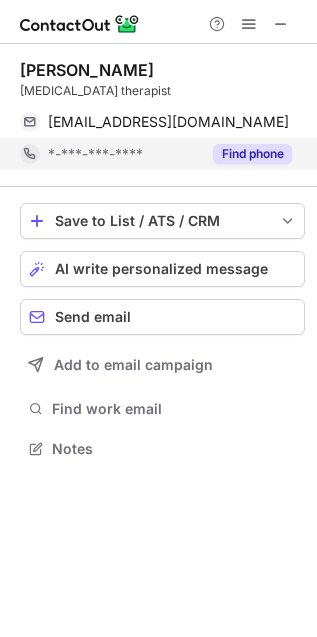 click on "Find phone" at bounding box center (252, 154) 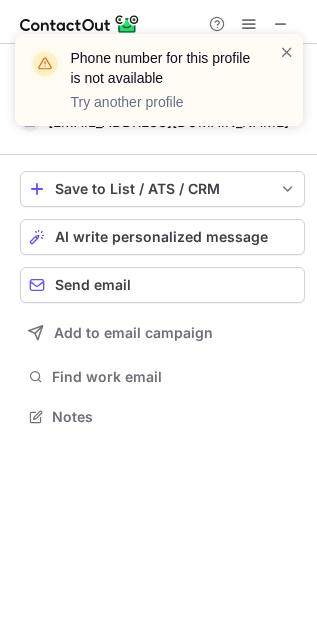scroll, scrollTop: 402, scrollLeft: 317, axis: both 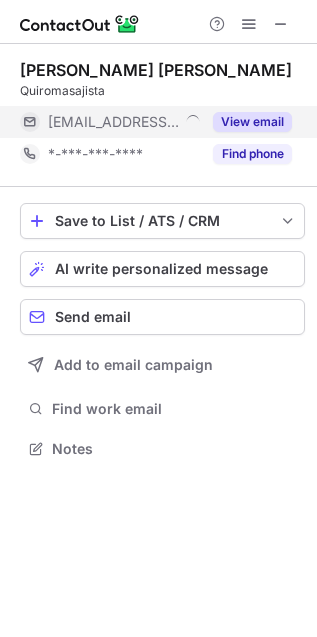 click on "View email" at bounding box center [252, 122] 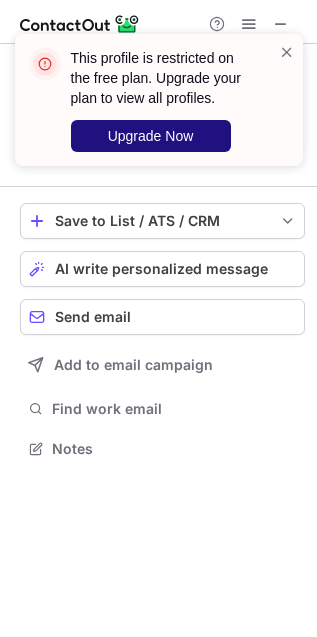 click on "Upgrade Now" at bounding box center [151, 136] 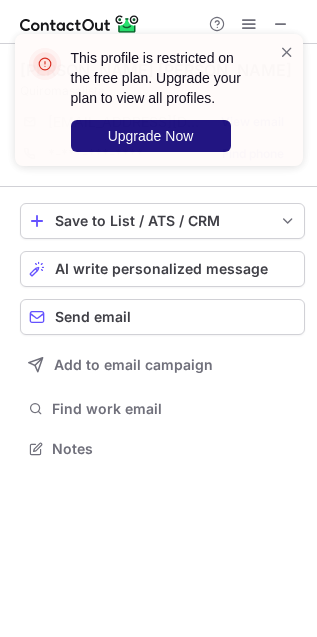 scroll, scrollTop: 11, scrollLeft: 10, axis: both 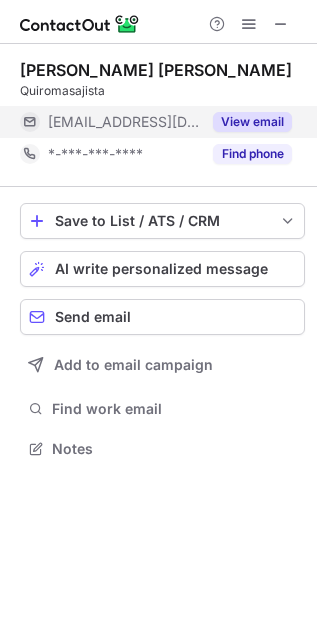 click on "View email" at bounding box center [252, 122] 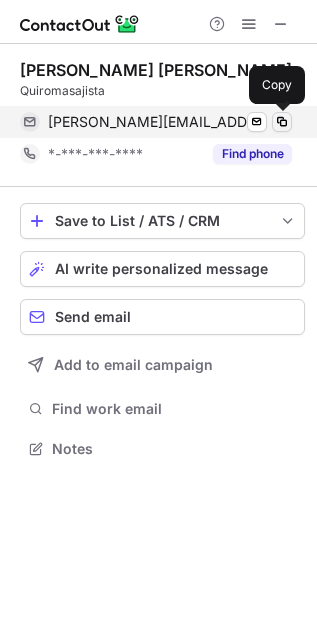 click at bounding box center [282, 122] 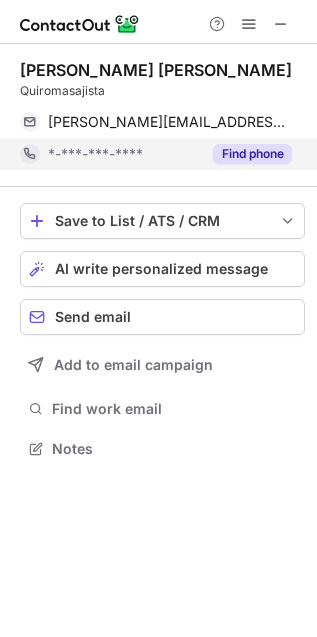 click on "Find phone" at bounding box center (252, 154) 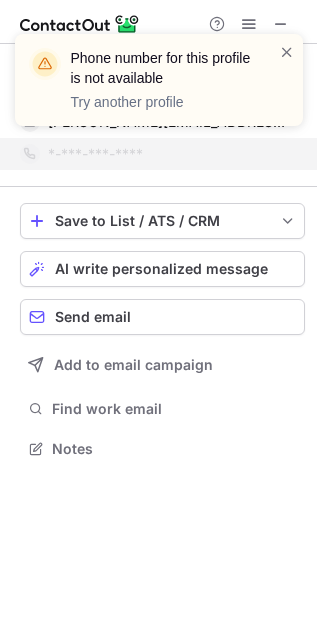 click on "Phone number for this profile is not available Try another profile" at bounding box center [159, 80] 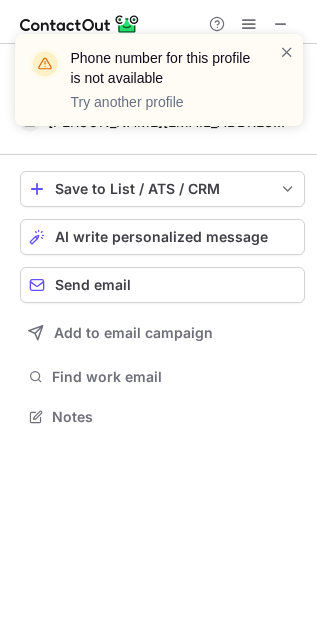 scroll, scrollTop: 402, scrollLeft: 317, axis: both 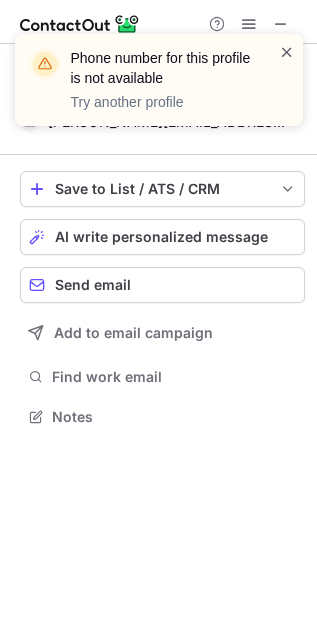 click at bounding box center [287, 52] 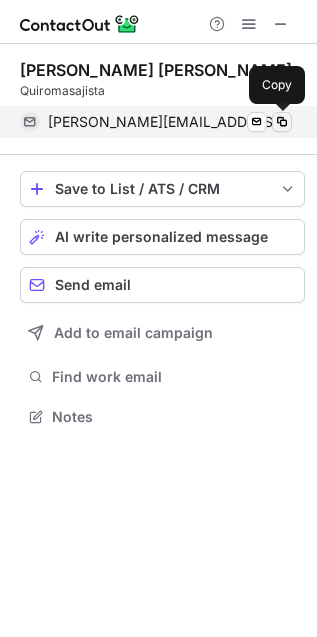 click at bounding box center (282, 122) 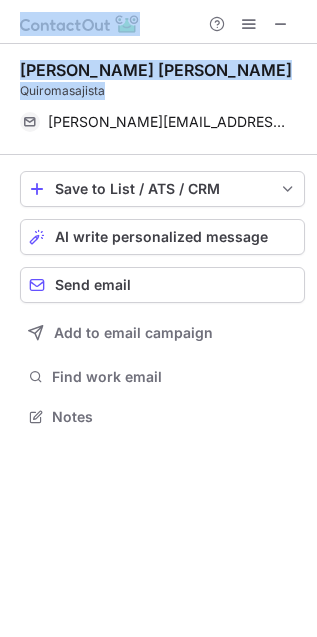 drag, startPoint x: 131, startPoint y: 99, endPoint x: -3, endPoint y: 72, distance: 136.69308 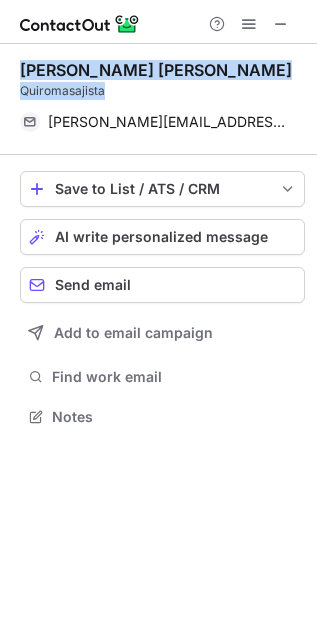 drag, startPoint x: 109, startPoint y: 90, endPoint x: 22, endPoint y: 67, distance: 89.98889 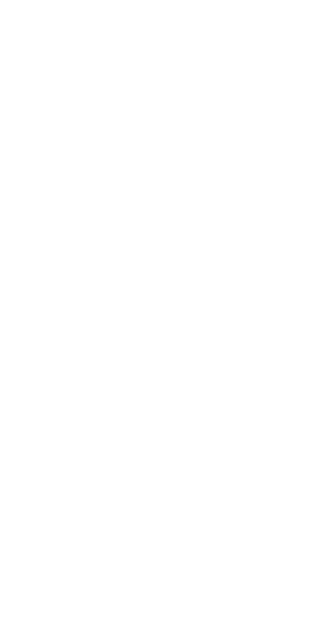 scroll, scrollTop: 0, scrollLeft: 0, axis: both 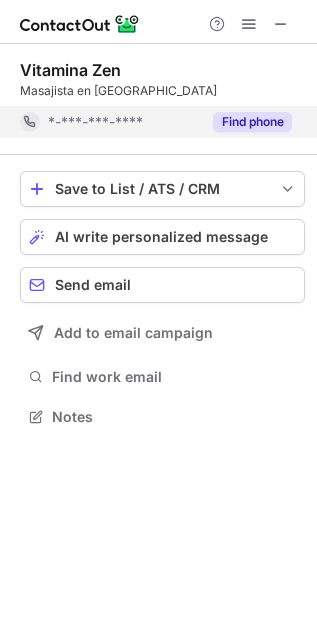 click on "Find phone" at bounding box center (252, 122) 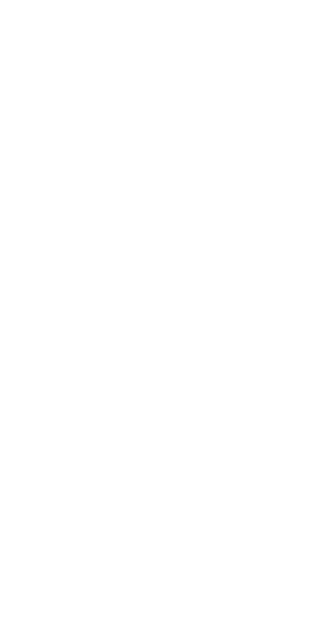 scroll, scrollTop: 0, scrollLeft: 0, axis: both 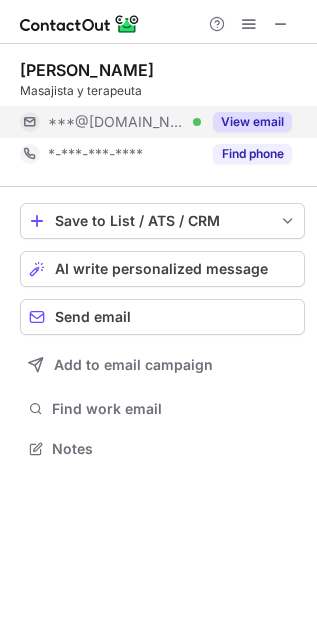 click on "View email" at bounding box center (252, 122) 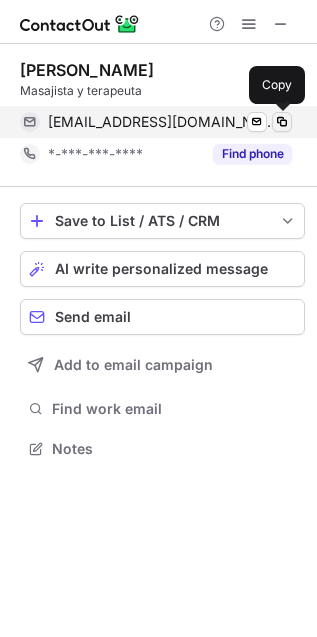 click at bounding box center [282, 122] 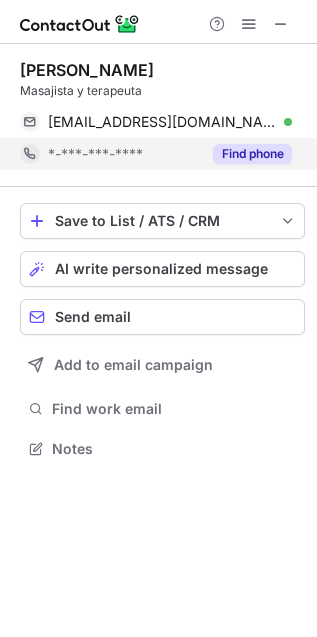 click on "Find phone" at bounding box center (252, 154) 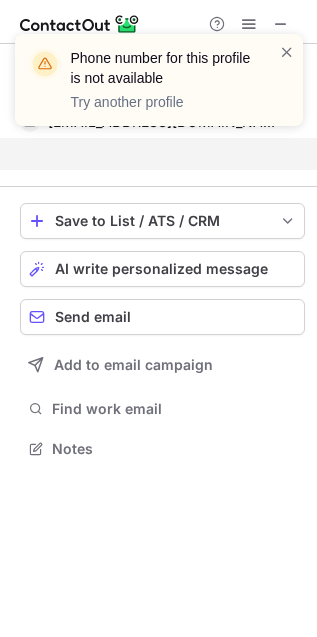 scroll, scrollTop: 402, scrollLeft: 317, axis: both 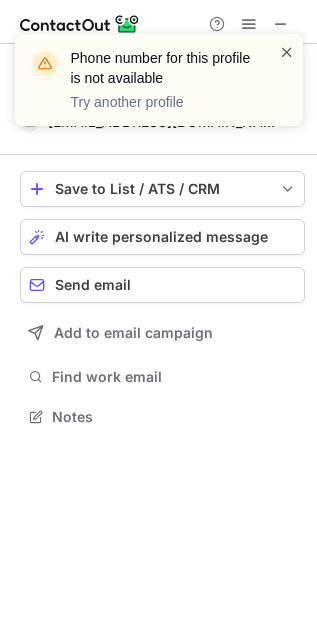click at bounding box center [287, 52] 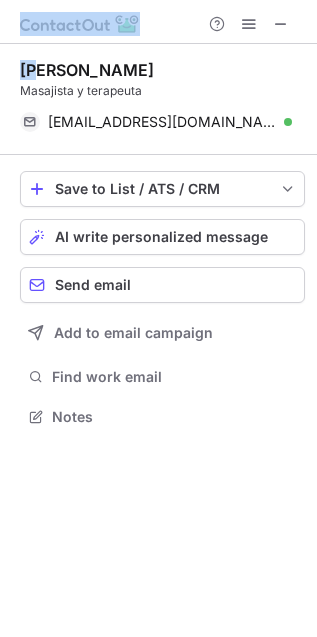 drag, startPoint x: 103, startPoint y: 87, endPoint x: 41, endPoint y: 70, distance: 64.288414 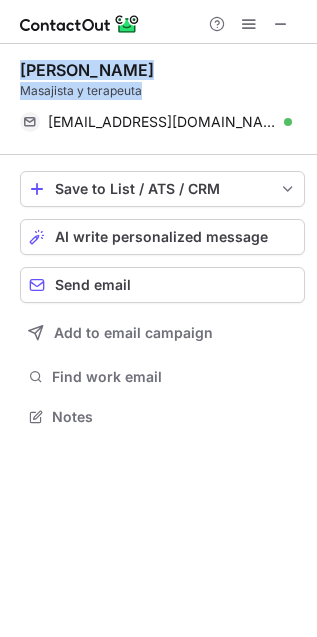 drag, startPoint x: 53, startPoint y: 83, endPoint x: 30, endPoint y: 75, distance: 24.351591 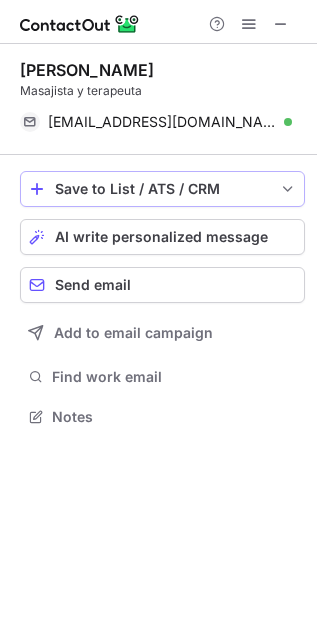 scroll, scrollTop: 402, scrollLeft: 317, axis: both 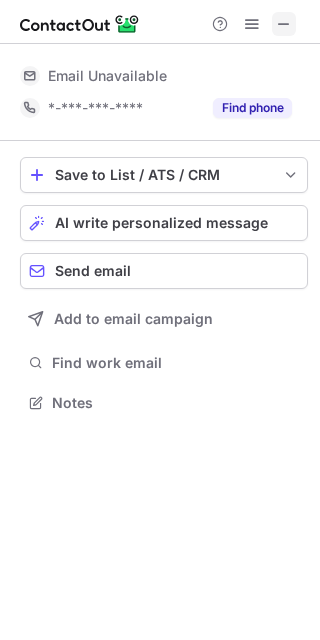 click at bounding box center [284, 24] 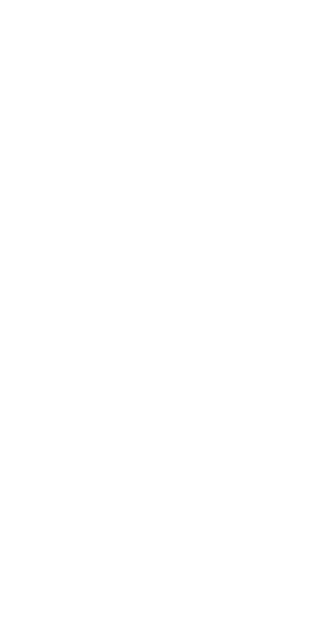 scroll, scrollTop: 0, scrollLeft: 0, axis: both 